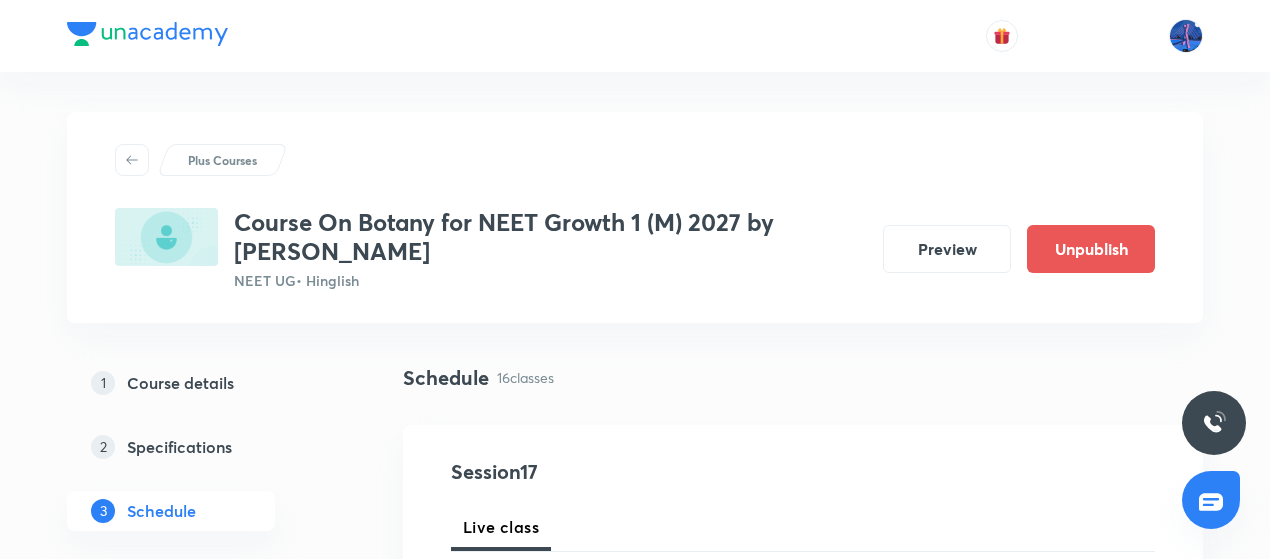 scroll, scrollTop: 2082, scrollLeft: 0, axis: vertical 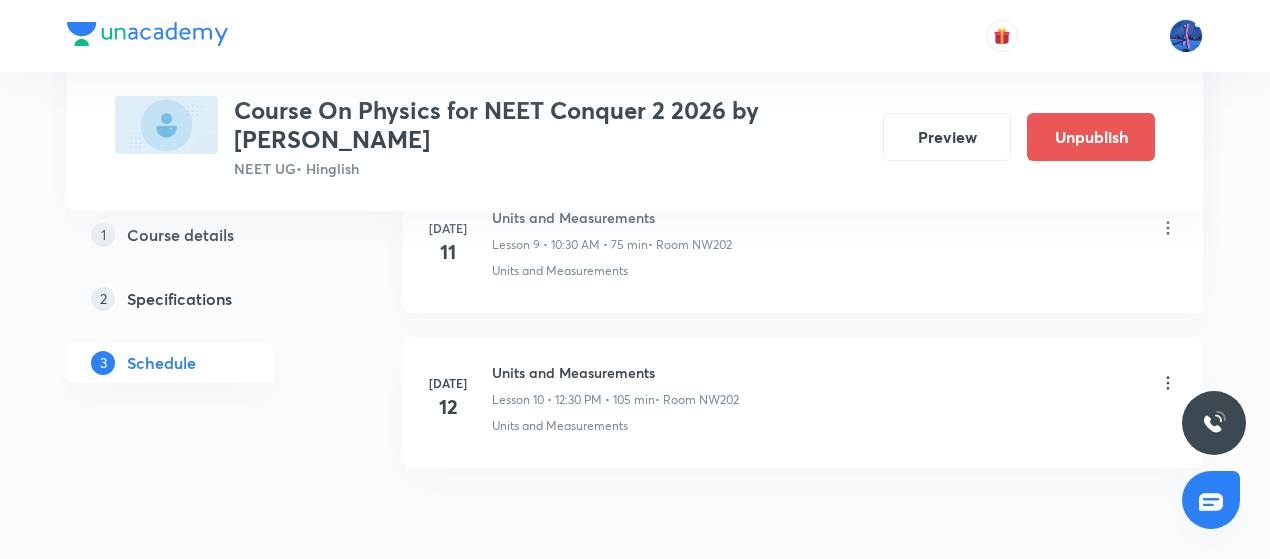 click 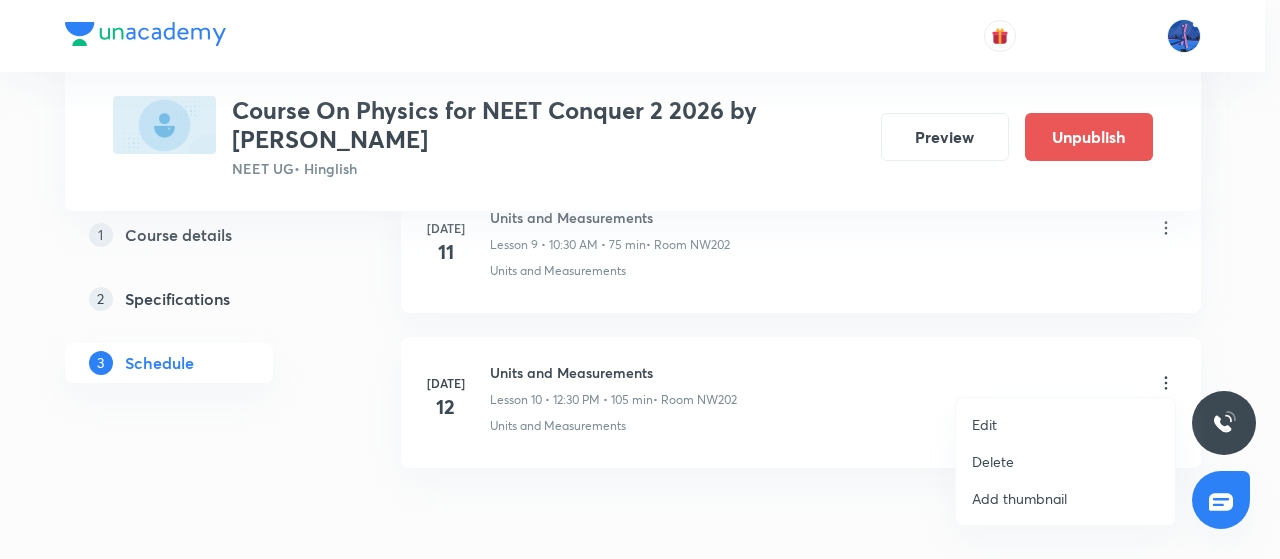 click on "Edit" at bounding box center [984, 424] 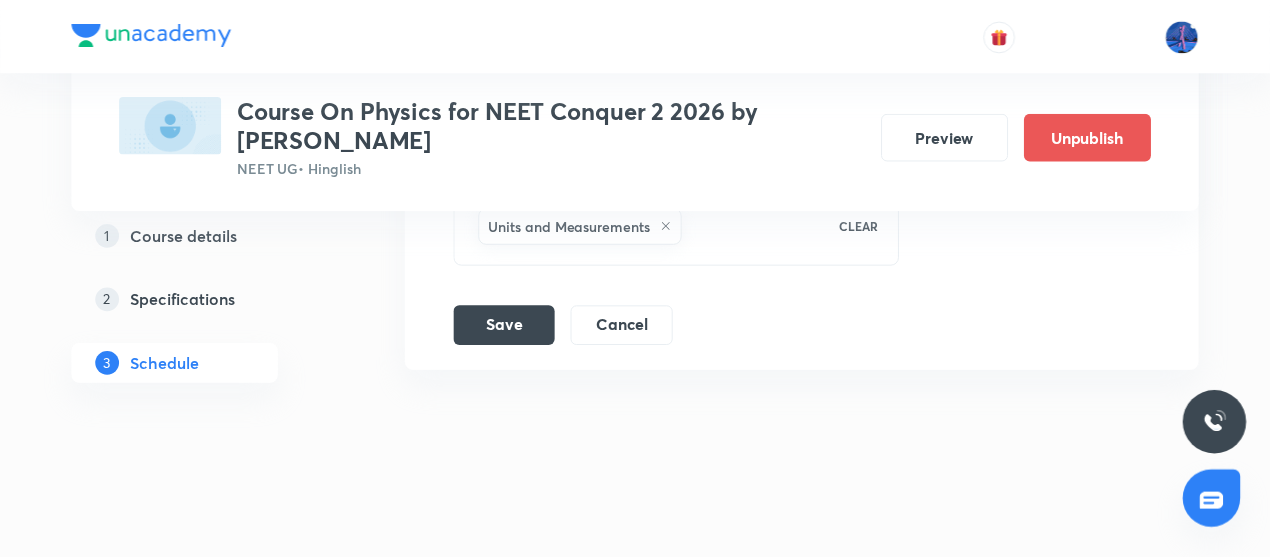 scroll, scrollTop: 2457, scrollLeft: 0, axis: vertical 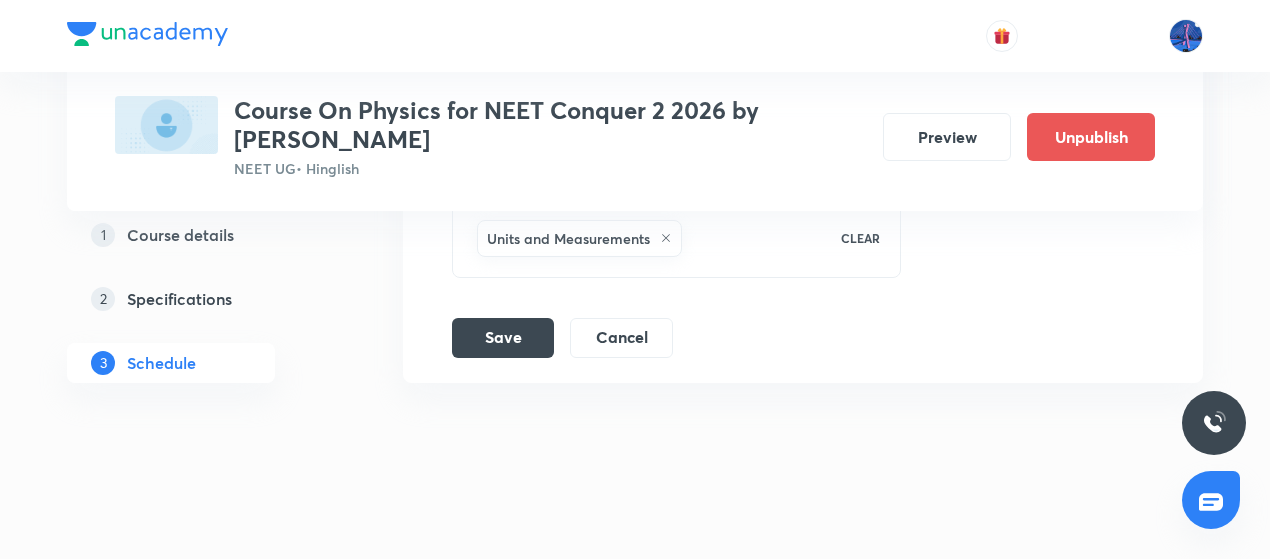 click on "Units and Measurements" at bounding box center (646, 238) 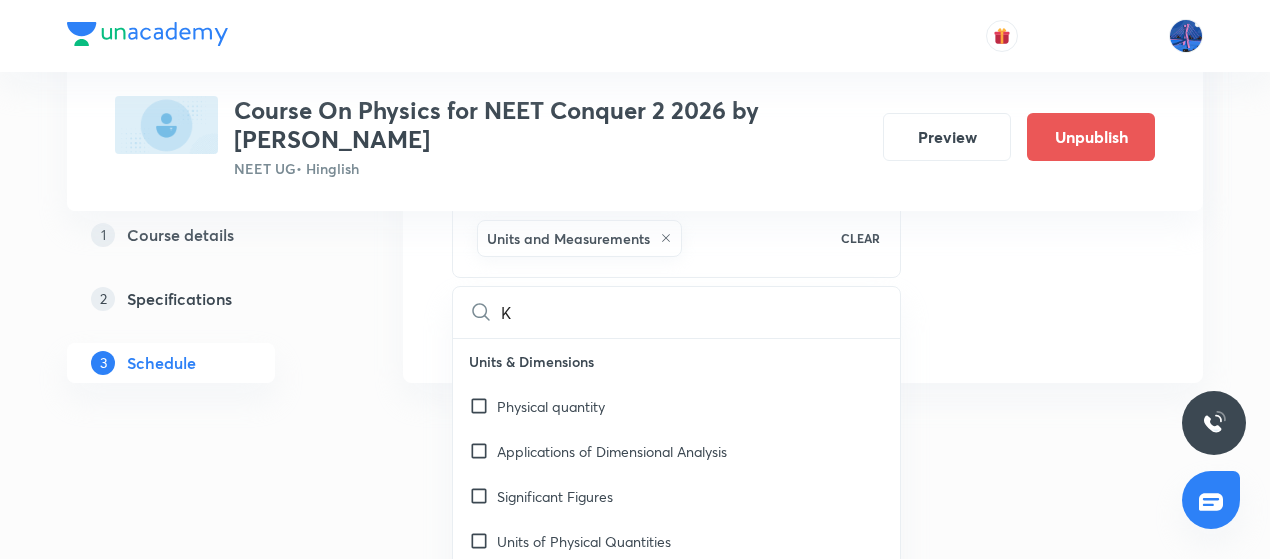 type on "Ki" 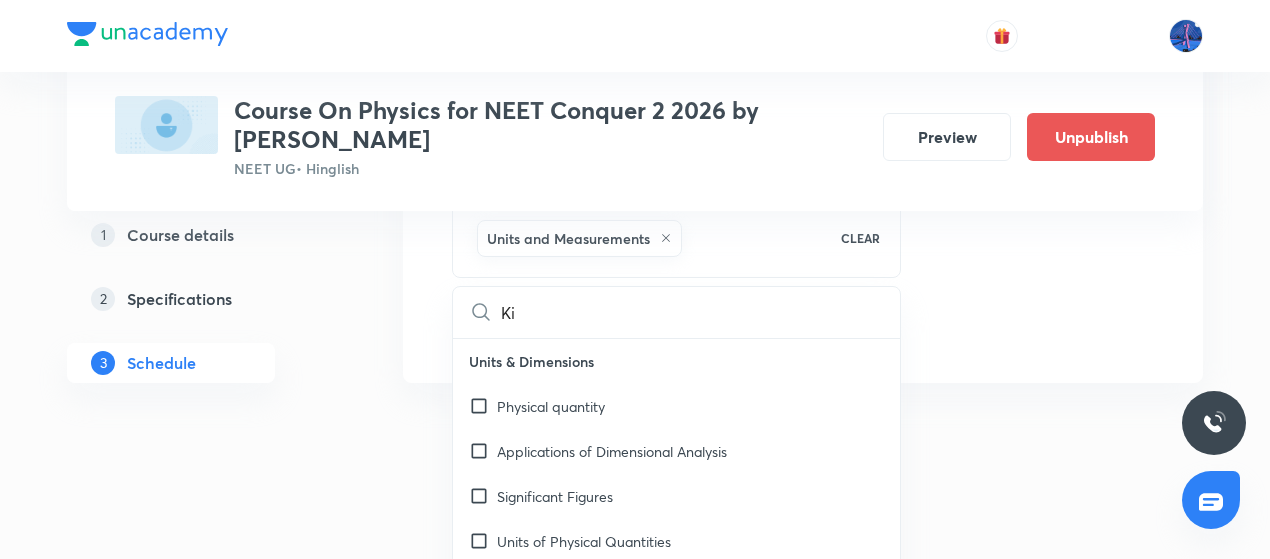 checkbox on "true" 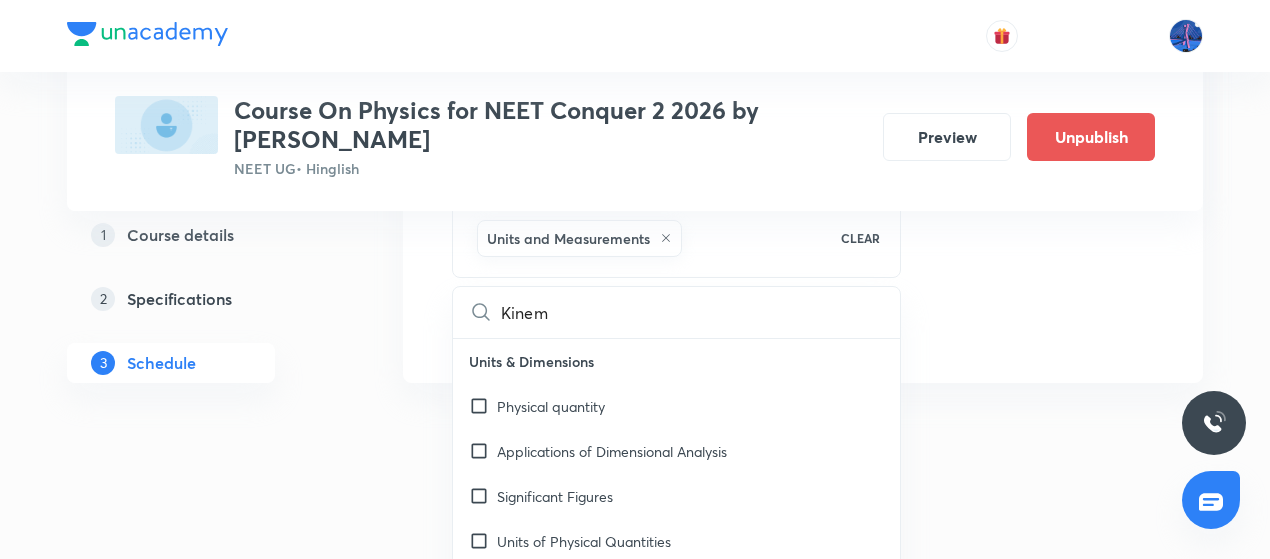 type on "Kinema" 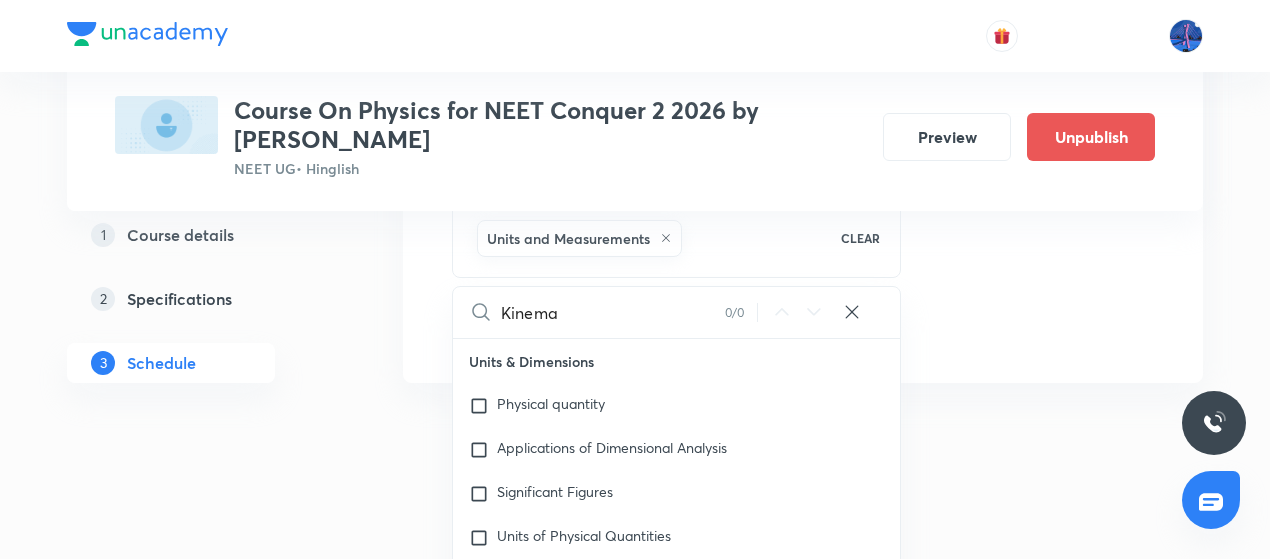 checkbox on "true" 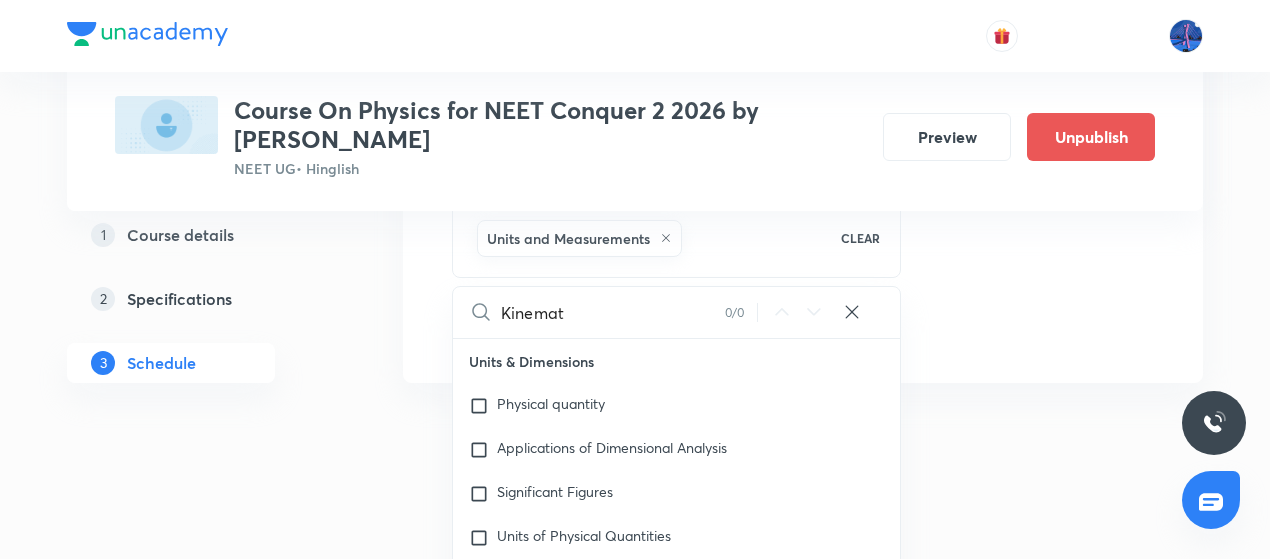 type on "Kinemati" 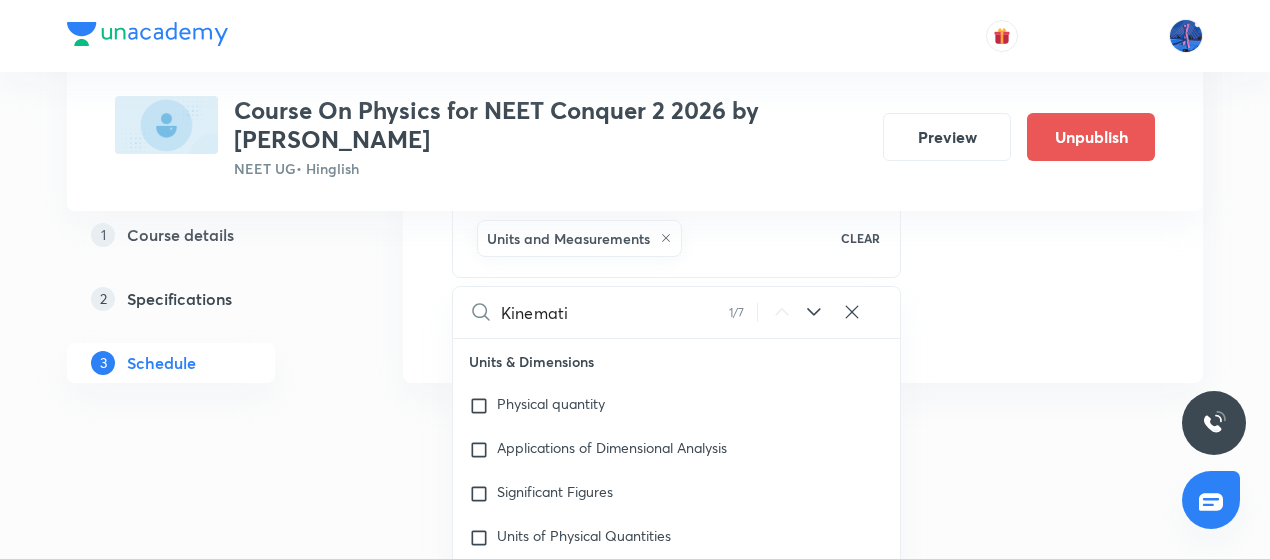 checkbox on "true" 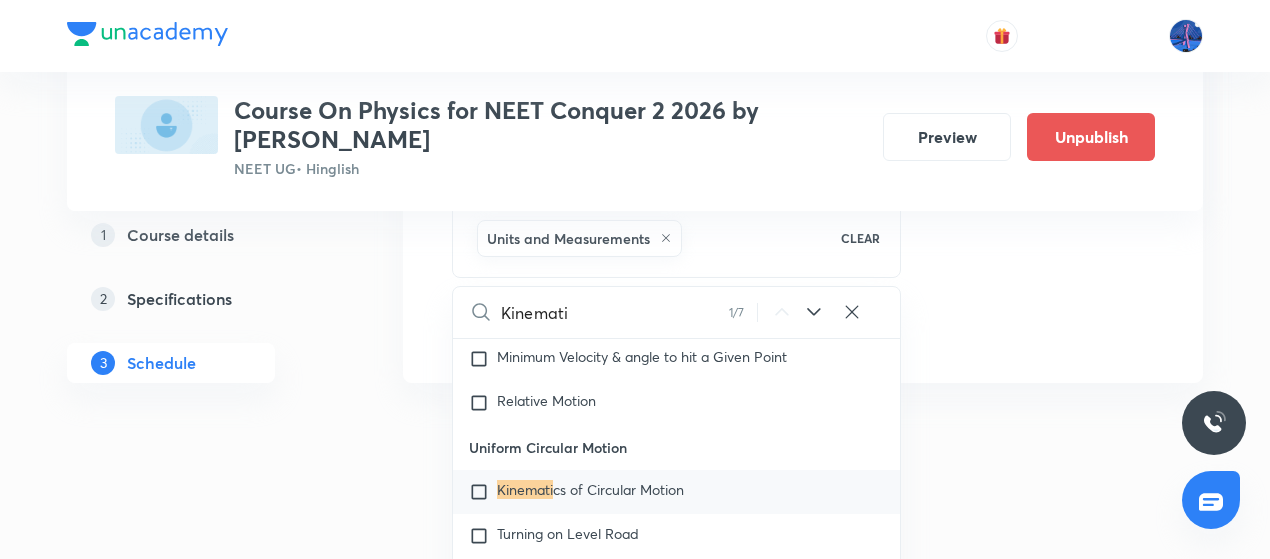 scroll, scrollTop: 3678, scrollLeft: 0, axis: vertical 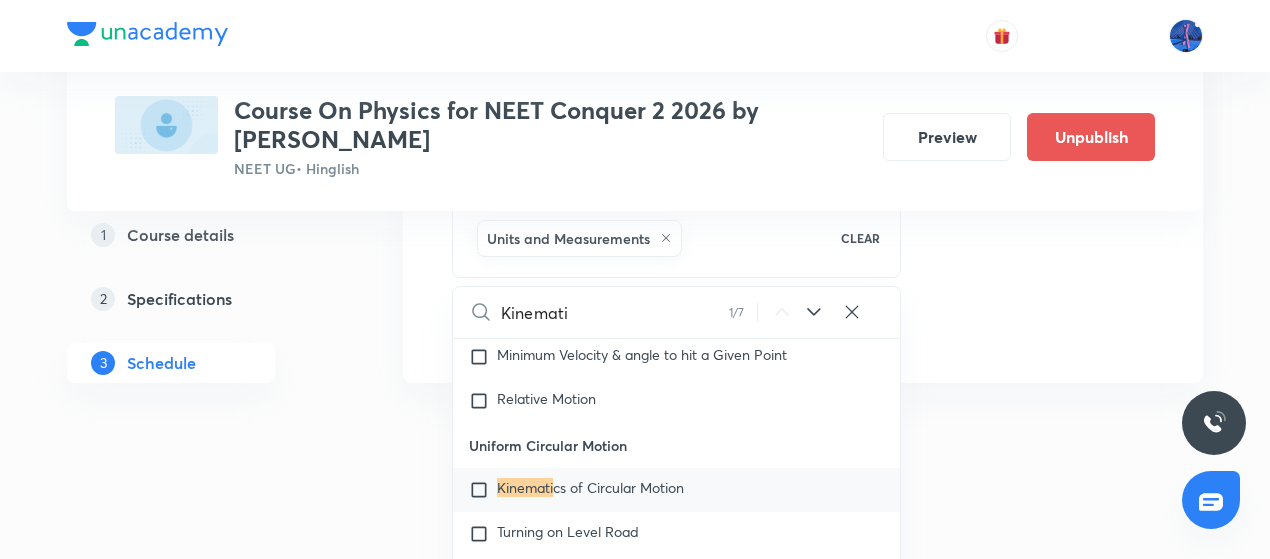type on "Kinemati" 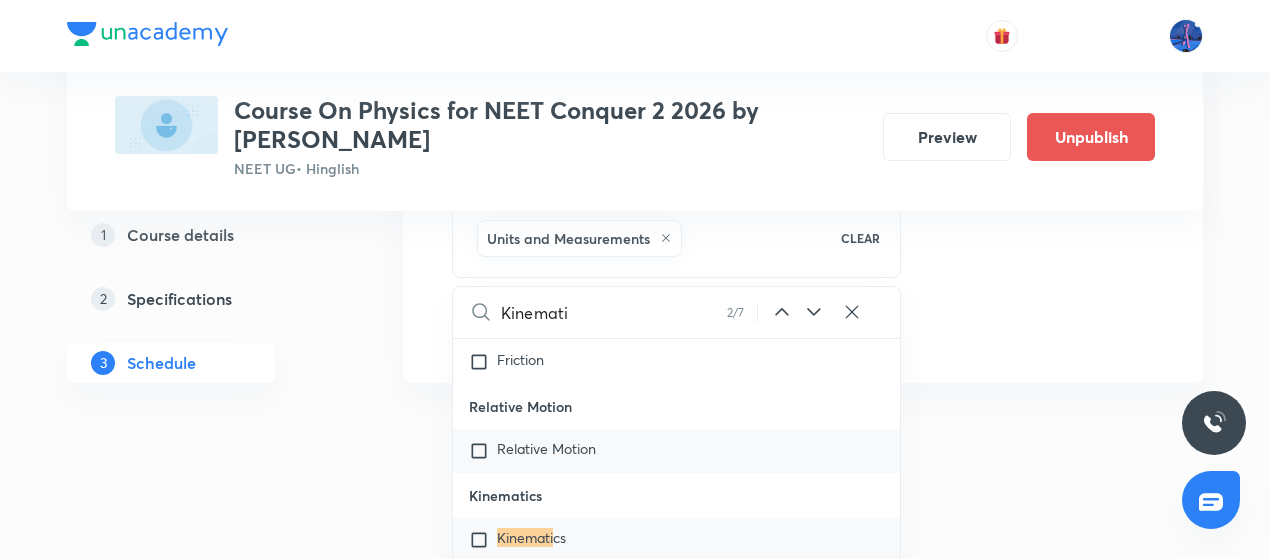scroll, scrollTop: 9053, scrollLeft: 0, axis: vertical 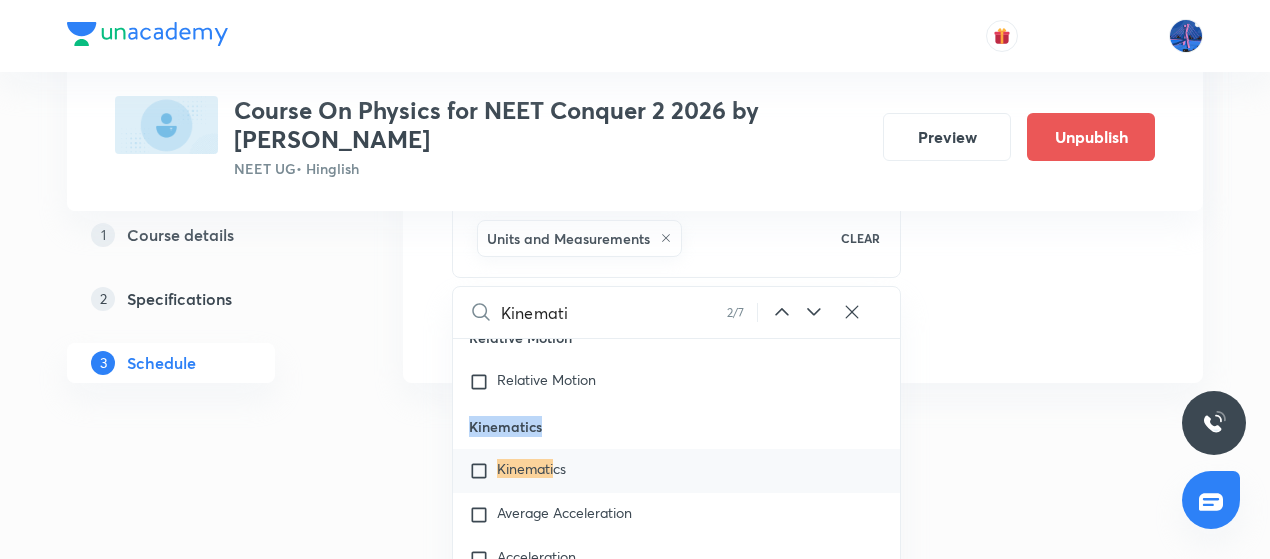 drag, startPoint x: 469, startPoint y: 425, endPoint x: 585, endPoint y: 425, distance: 116 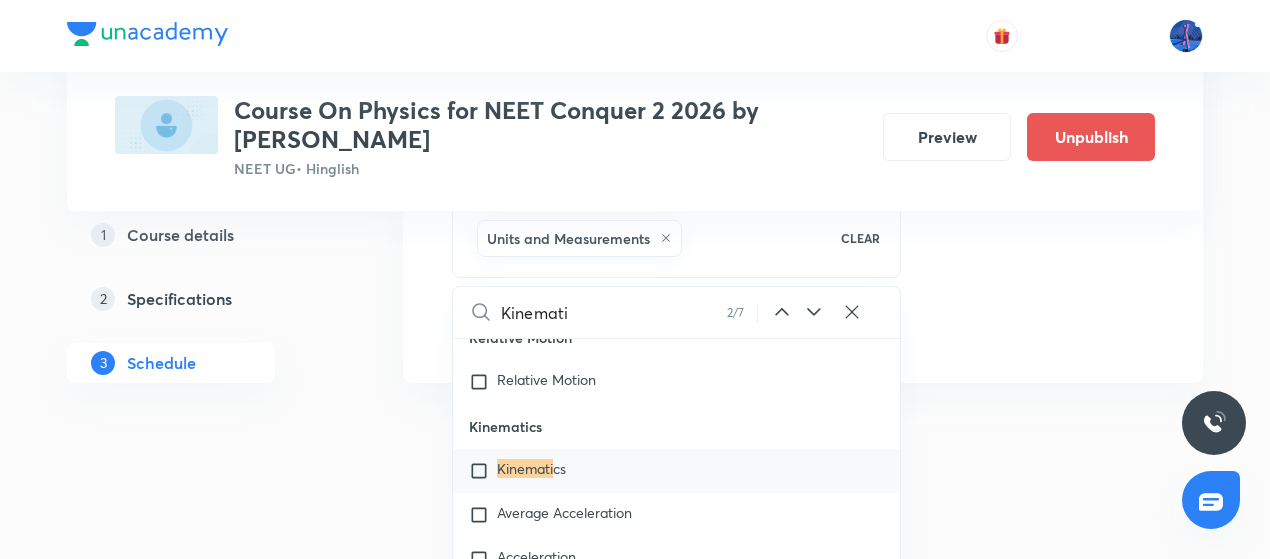 click on "Kinemati" at bounding box center (525, 468) 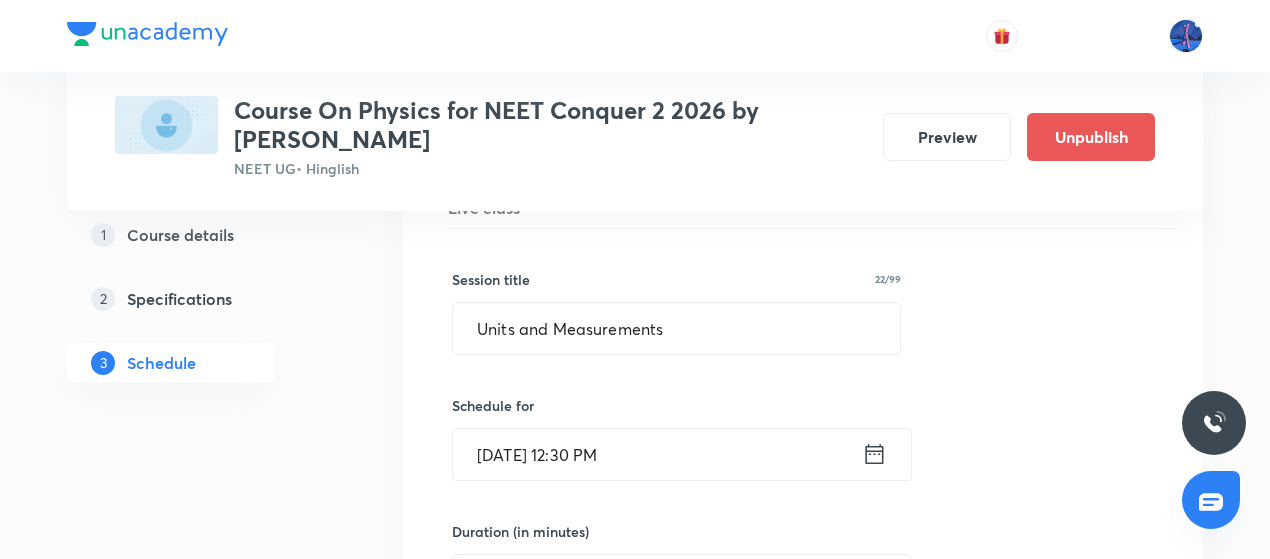 scroll, scrollTop: 1713, scrollLeft: 0, axis: vertical 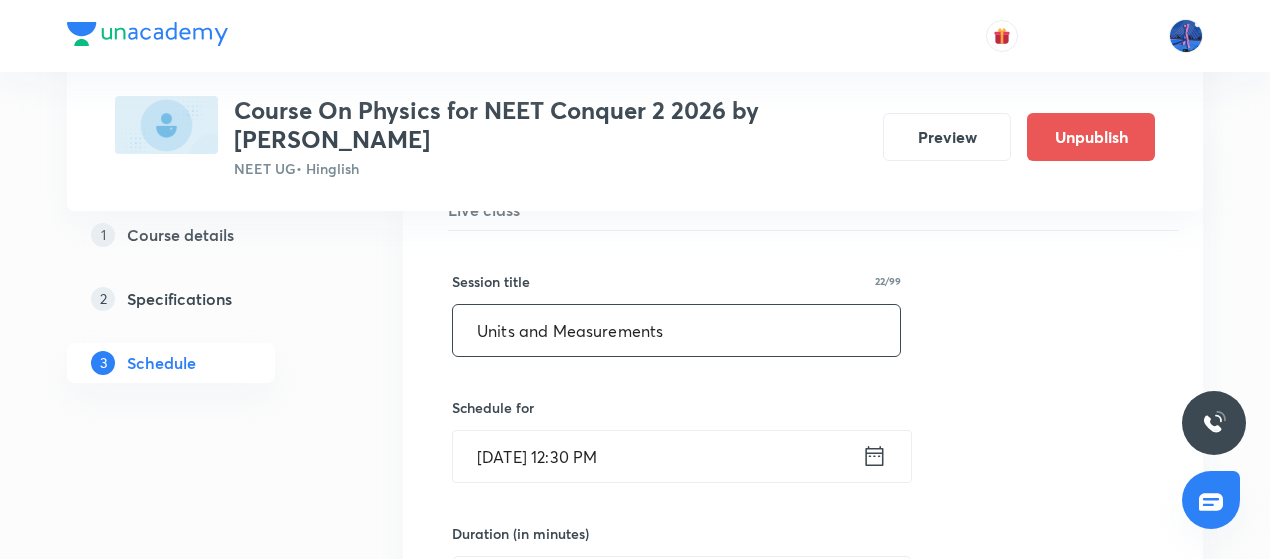 drag, startPoint x: 712, startPoint y: 314, endPoint x: 382, endPoint y: 329, distance: 330.34073 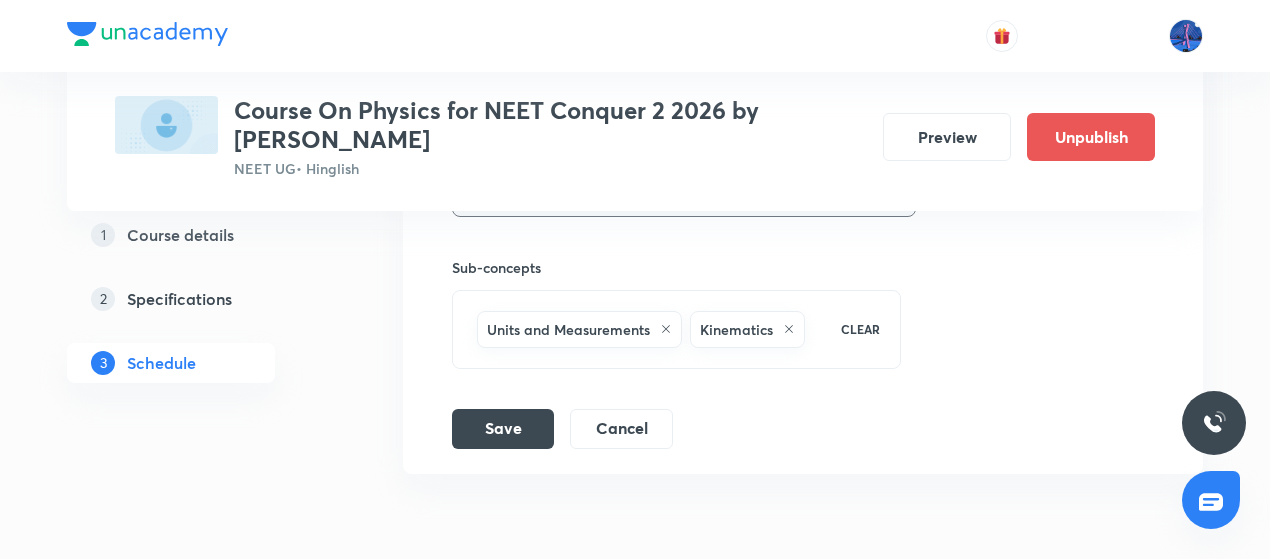 scroll, scrollTop: 2367, scrollLeft: 0, axis: vertical 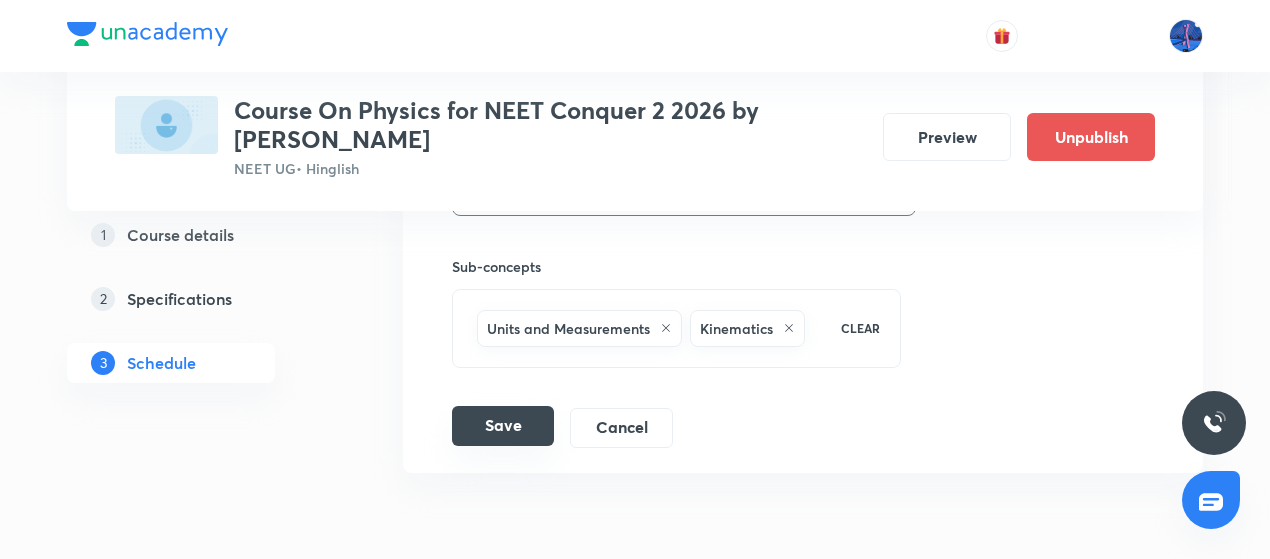 type on "Kinematics" 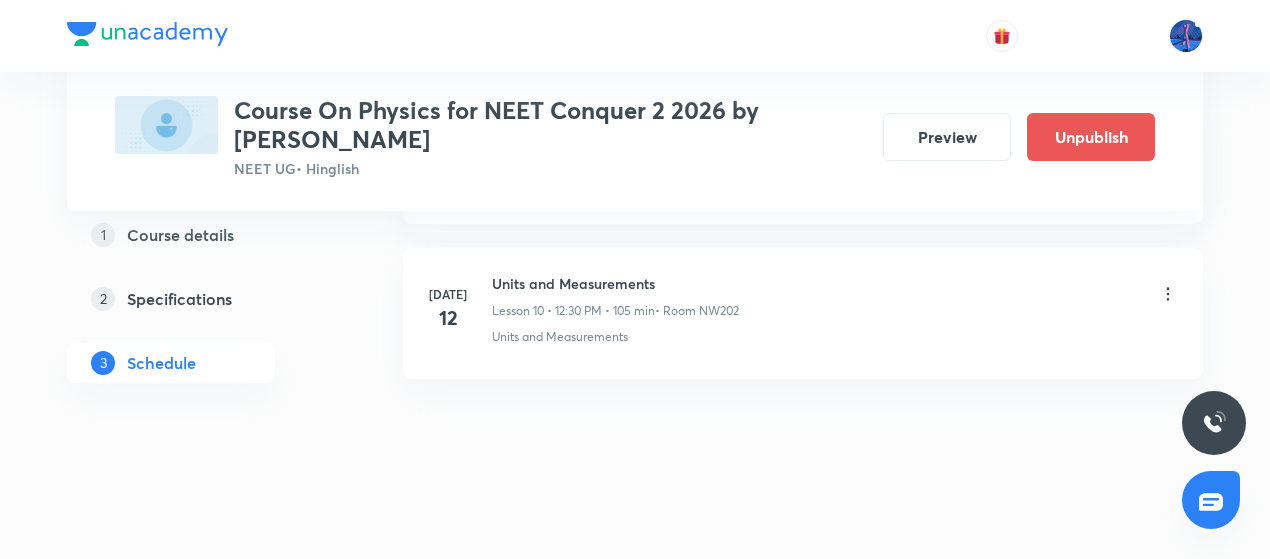 scroll, scrollTop: 1693, scrollLeft: 0, axis: vertical 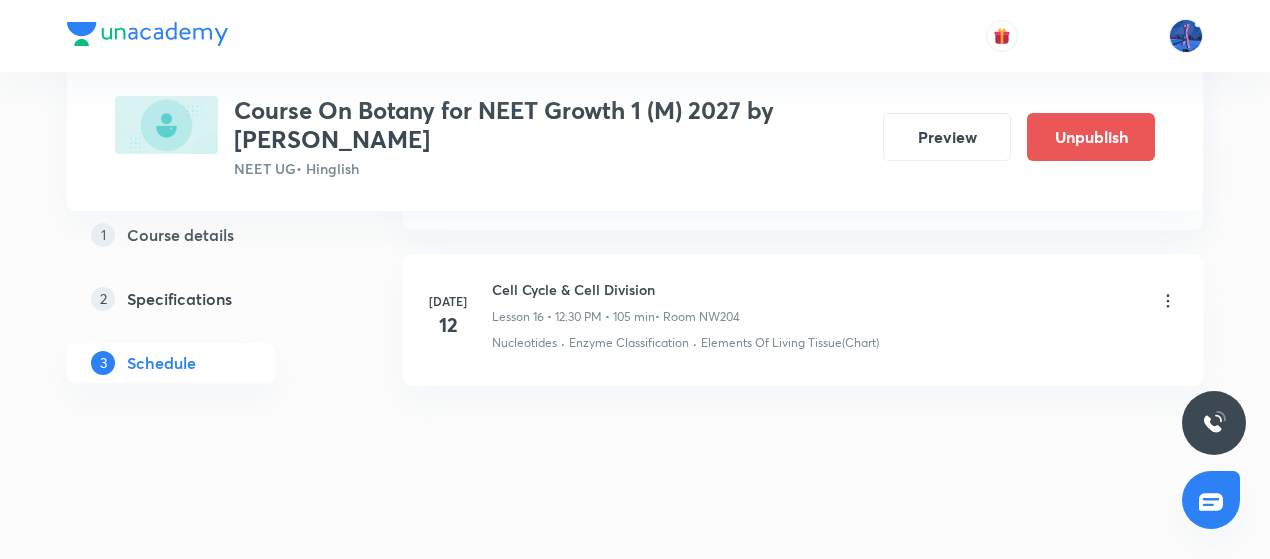 click 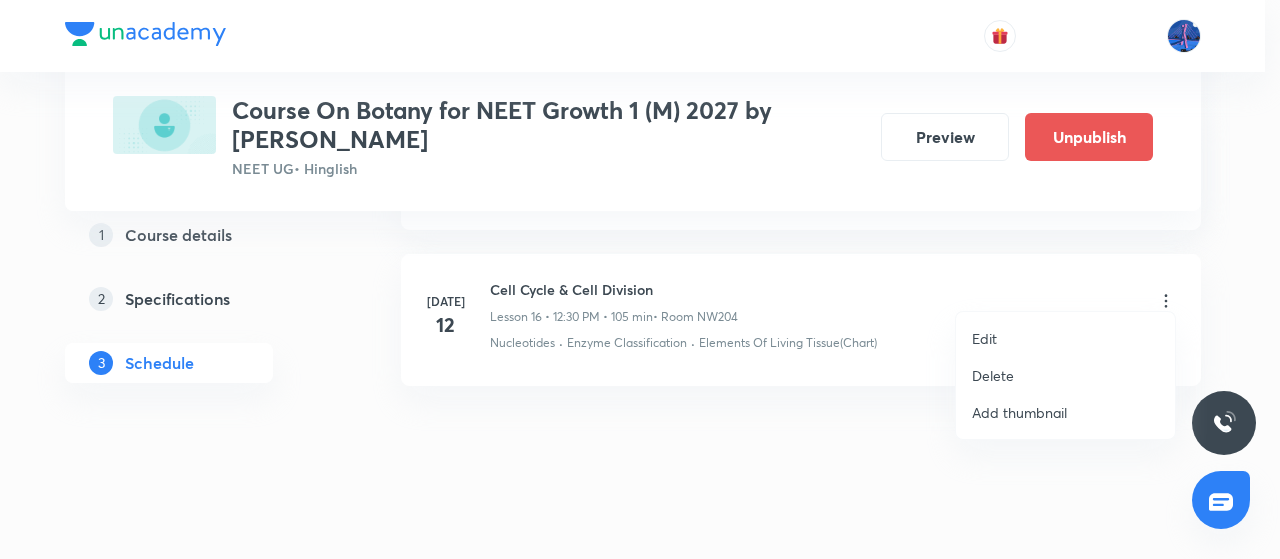 click on "Edit" at bounding box center (984, 338) 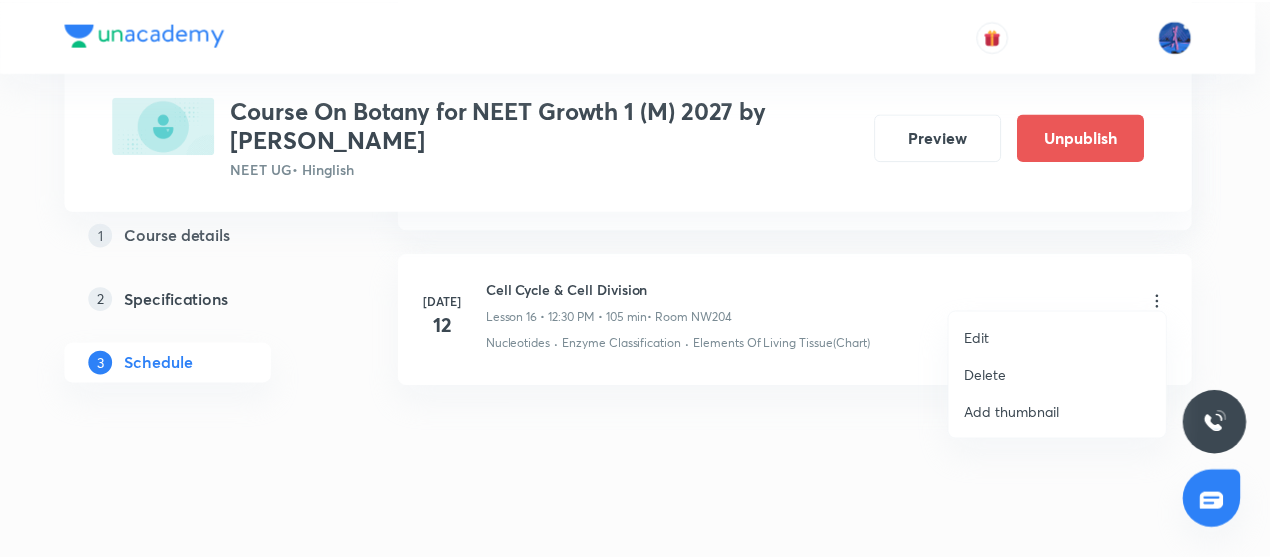 scroll, scrollTop: 3429, scrollLeft: 0, axis: vertical 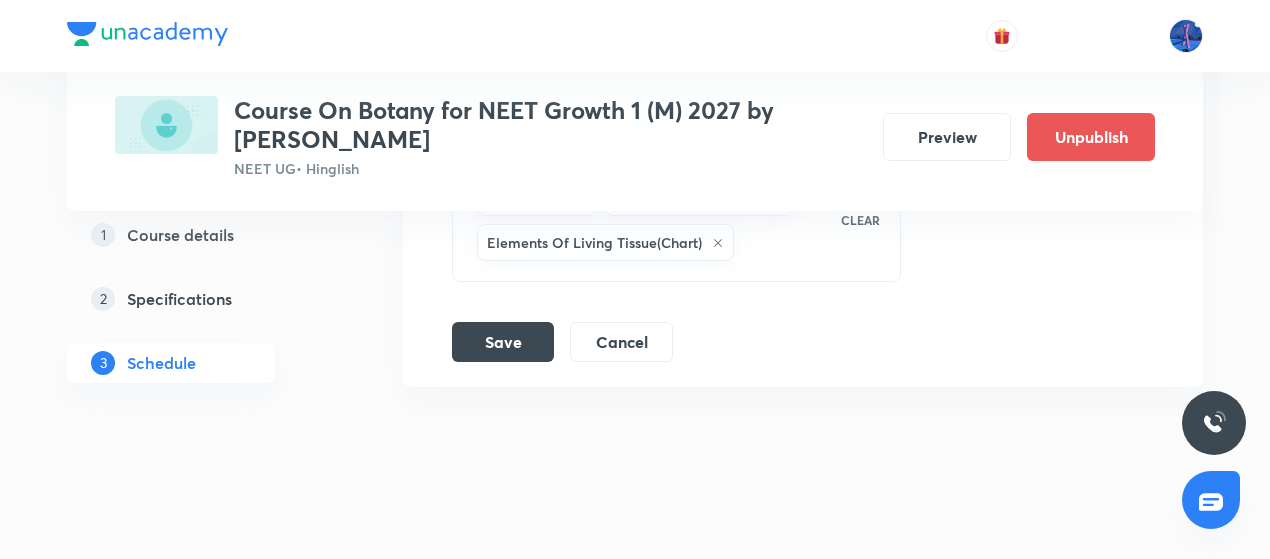 click on "Nucleotides Enzyme Classification Elements Of Living Tissue(Chart)" at bounding box center [646, 220] 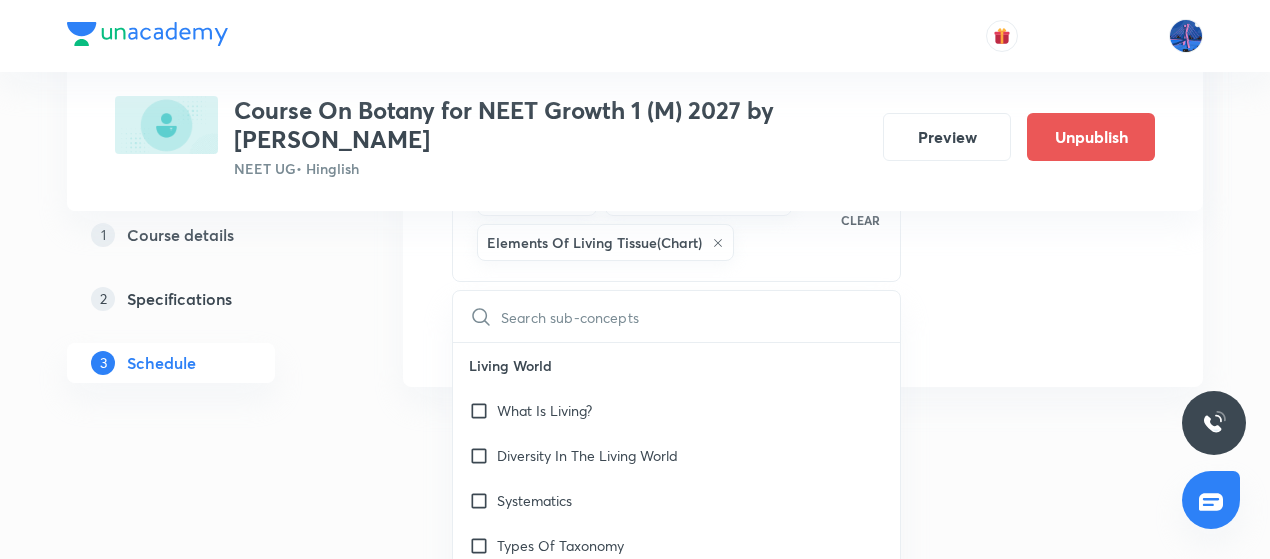 click on "Living World" at bounding box center (676, 365) 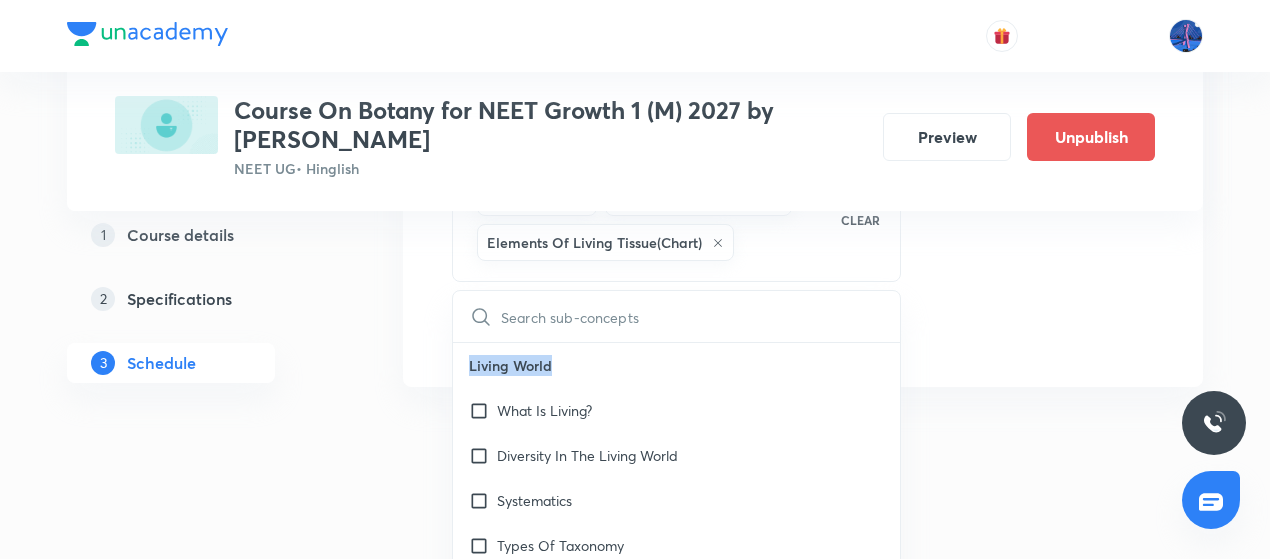 drag, startPoint x: 470, startPoint y: 352, endPoint x: 612, endPoint y: 349, distance: 142.0317 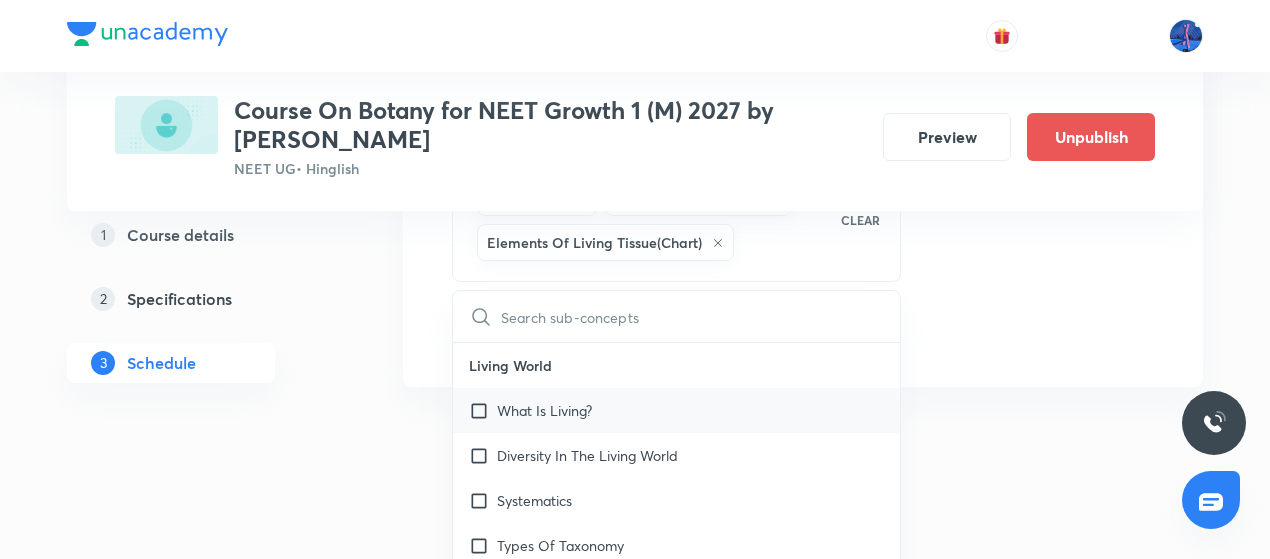 click on "What Is Living?" at bounding box center [544, 410] 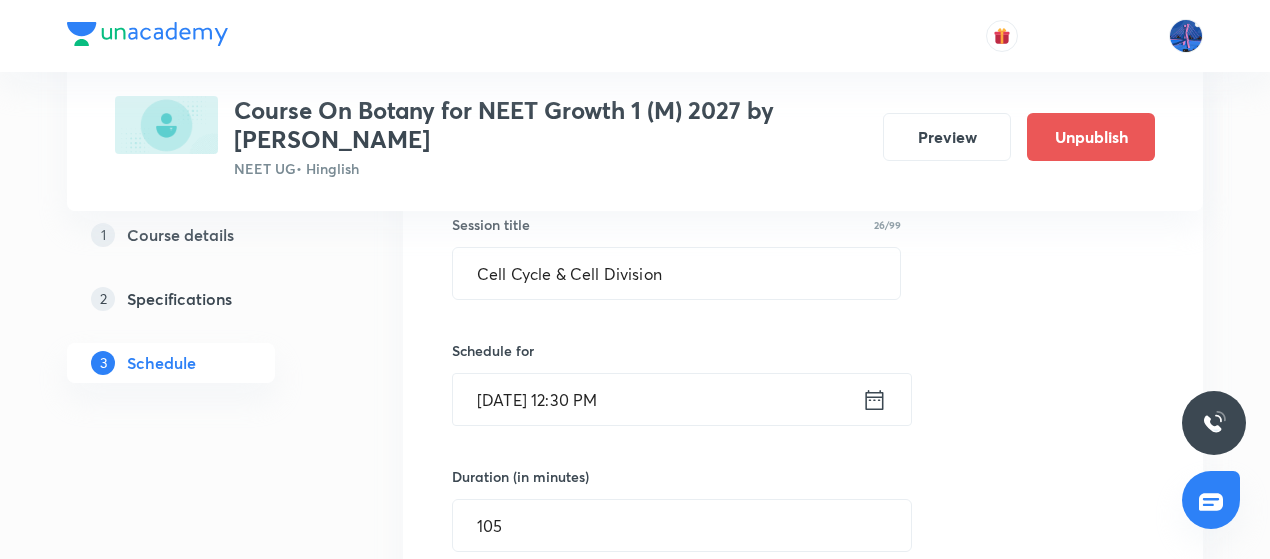 scroll, scrollTop: 2660, scrollLeft: 0, axis: vertical 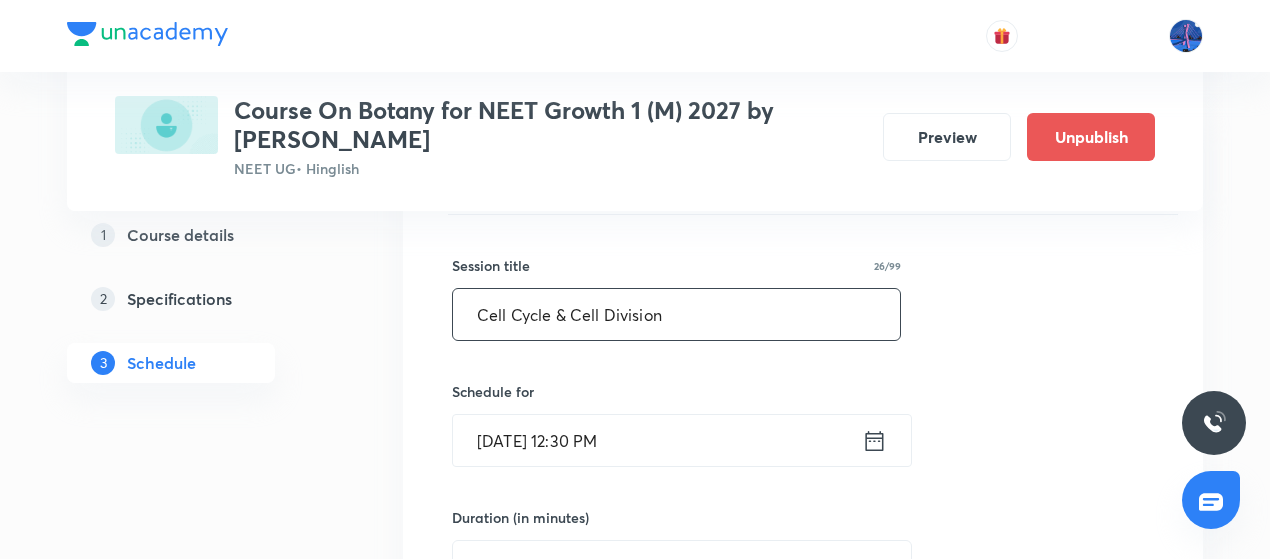 drag, startPoint x: 711, startPoint y: 288, endPoint x: 376, endPoint y: 307, distance: 335.53836 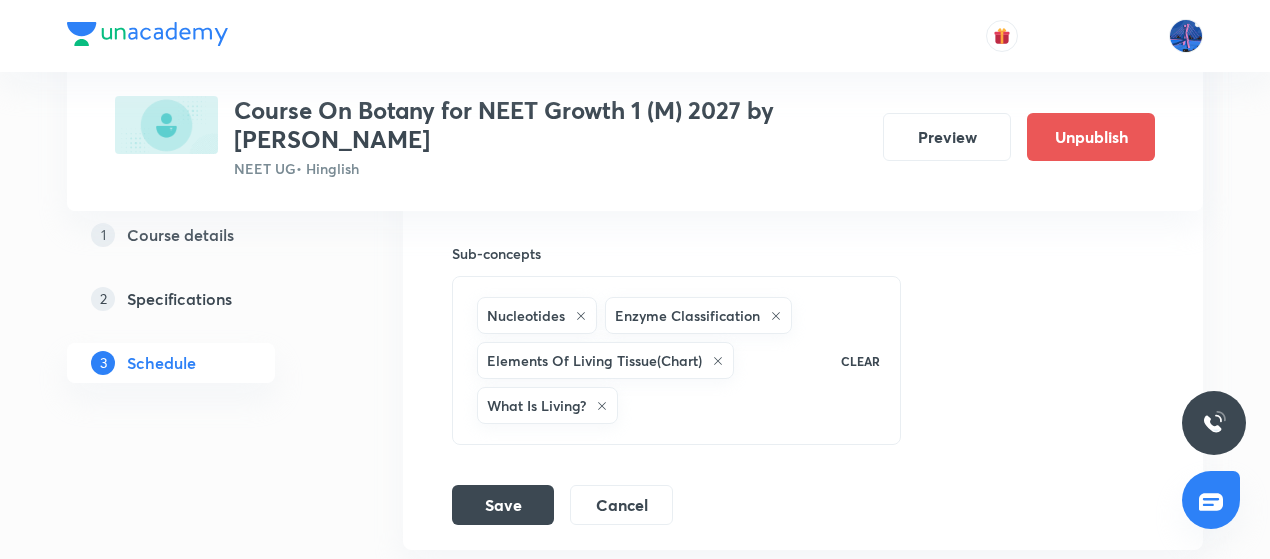 scroll, scrollTop: 3312, scrollLeft: 0, axis: vertical 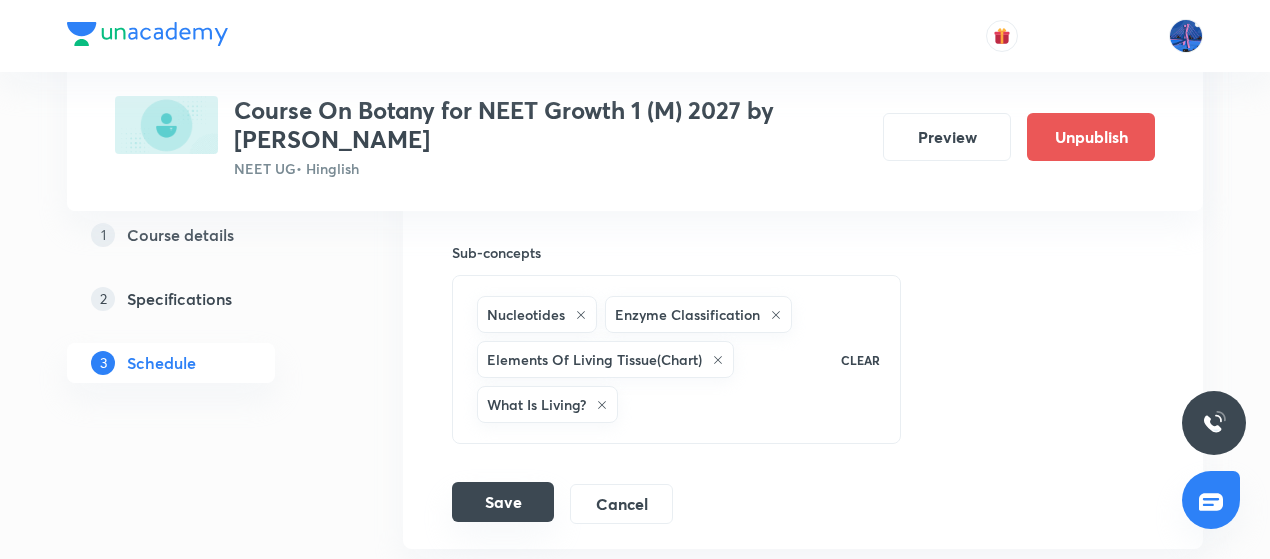 type on "Living World" 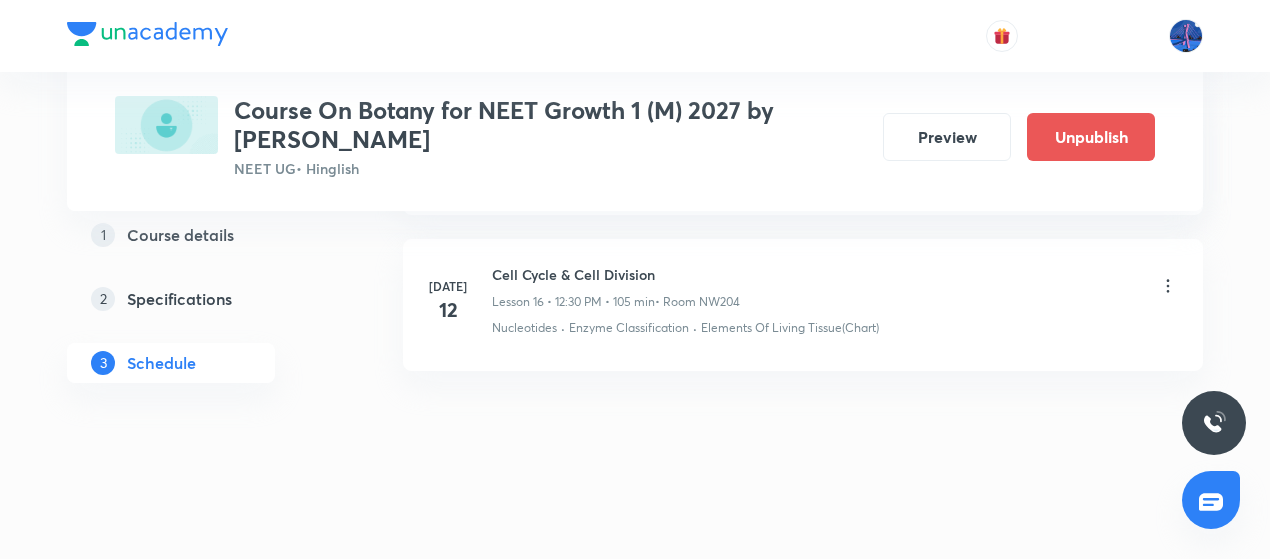 scroll, scrollTop: 2620, scrollLeft: 0, axis: vertical 